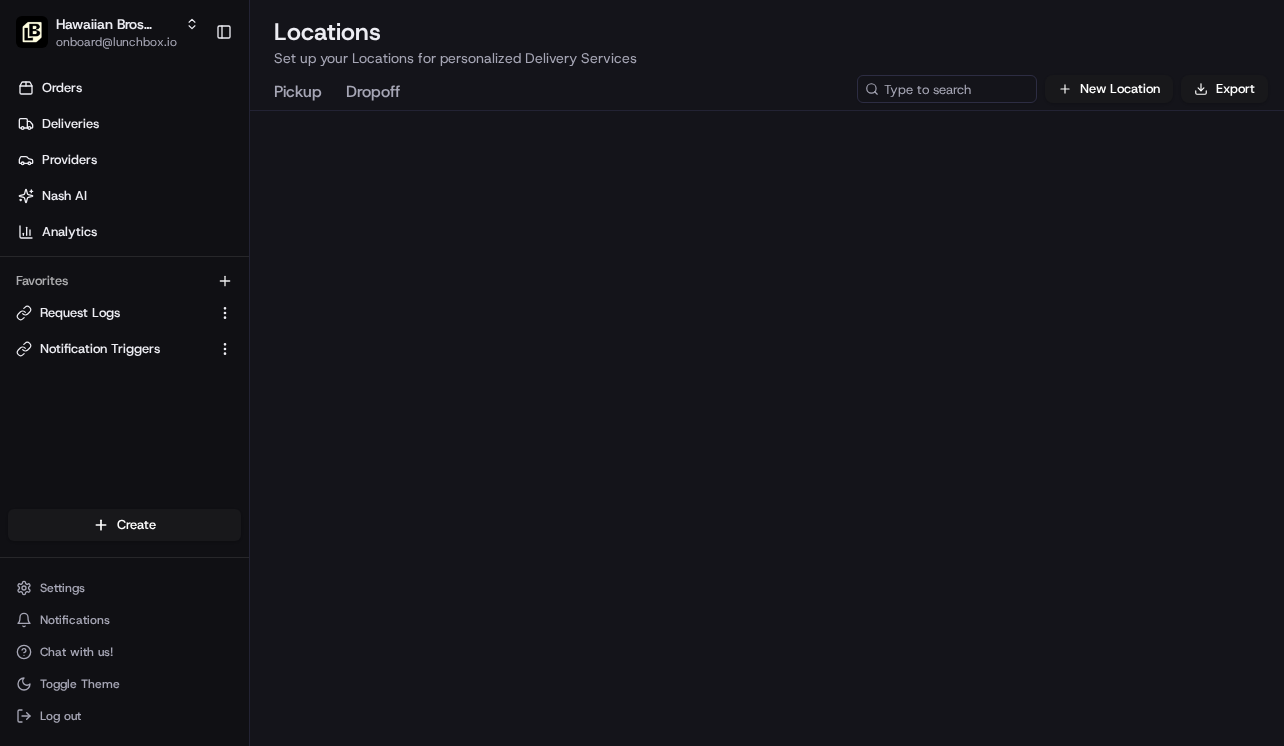 scroll, scrollTop: 0, scrollLeft: 0, axis: both 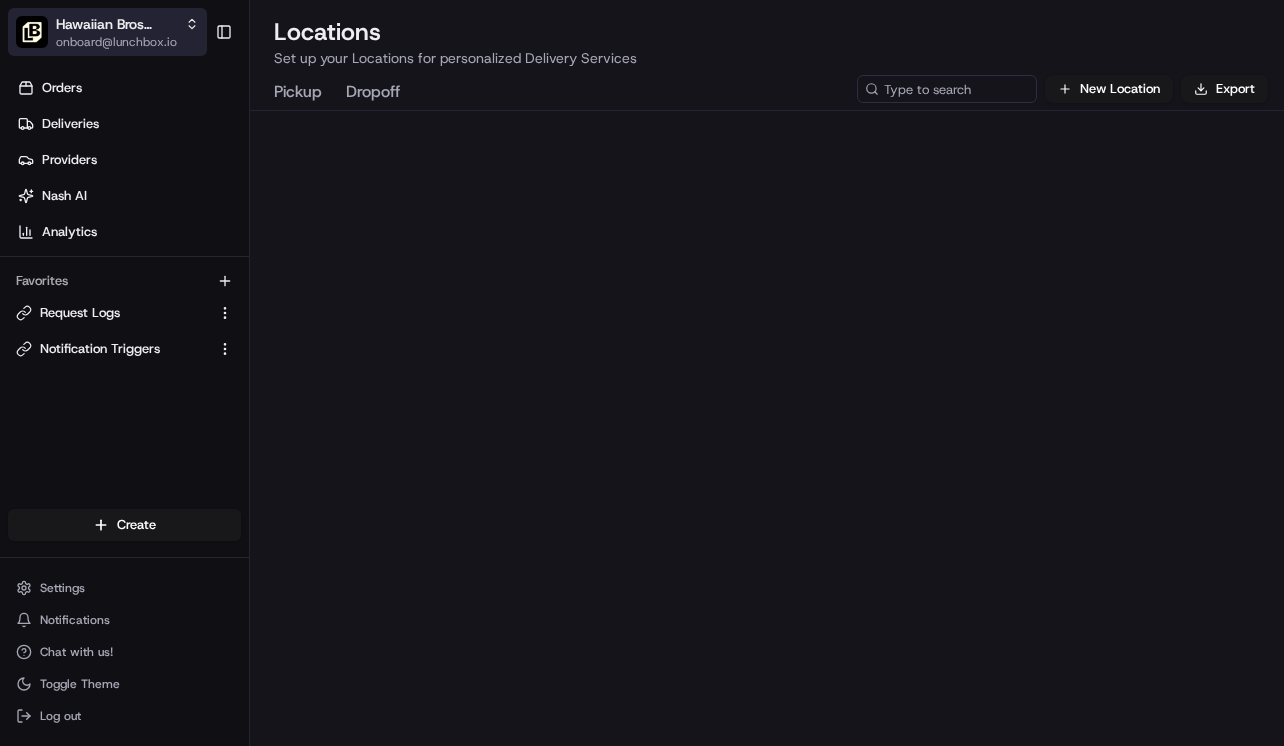 click on "onboard@lunchbox.io" at bounding box center (127, 42) 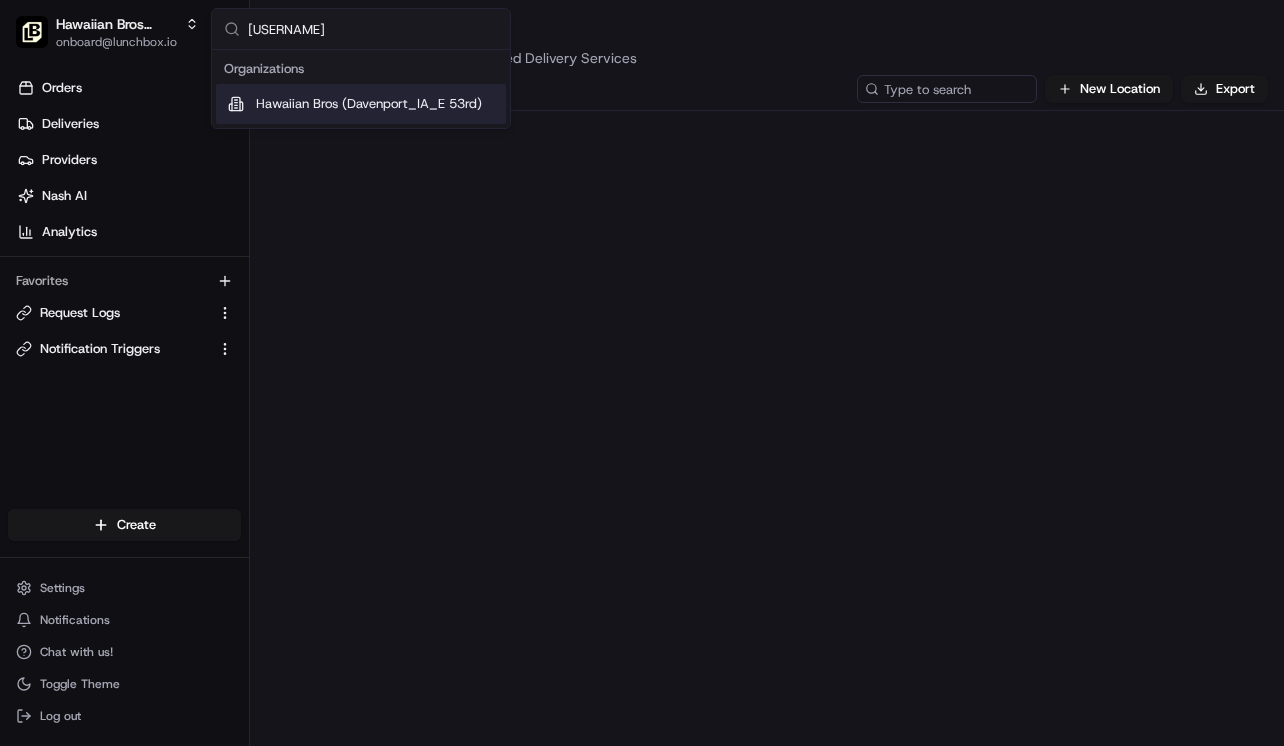 type on "daven" 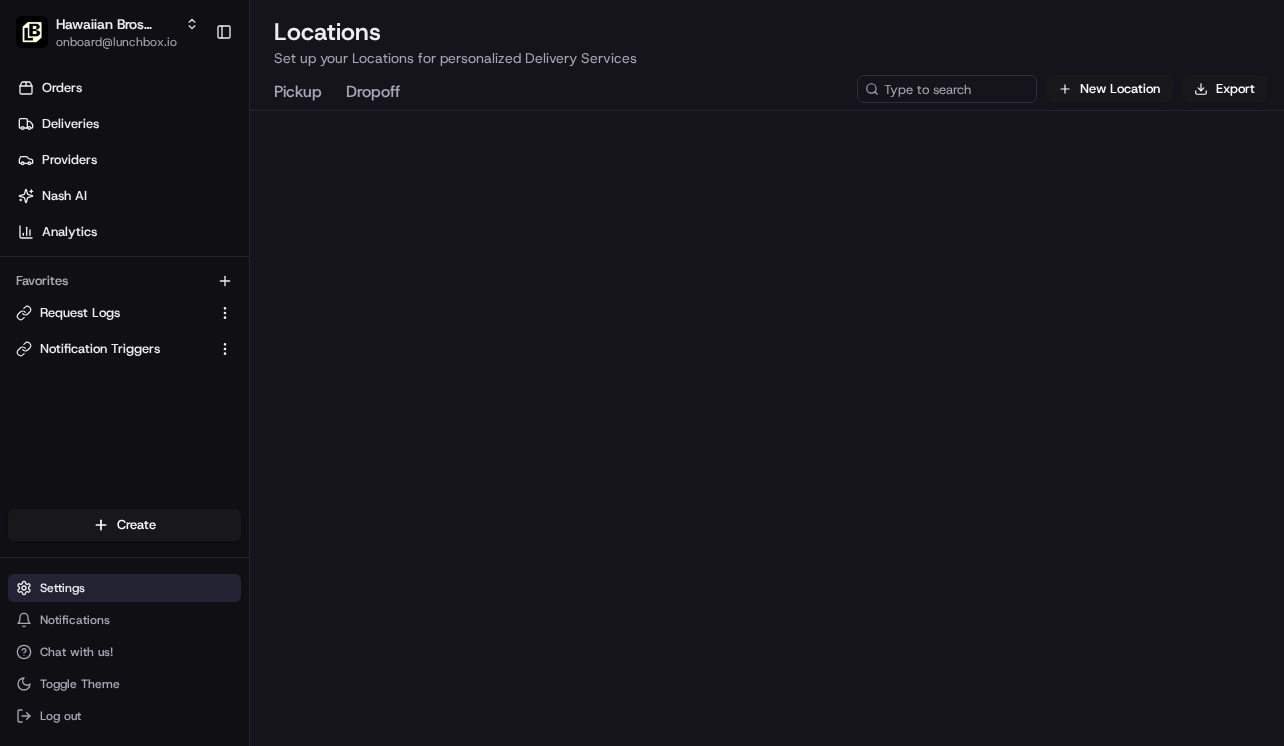 click on "Settings" at bounding box center [124, 588] 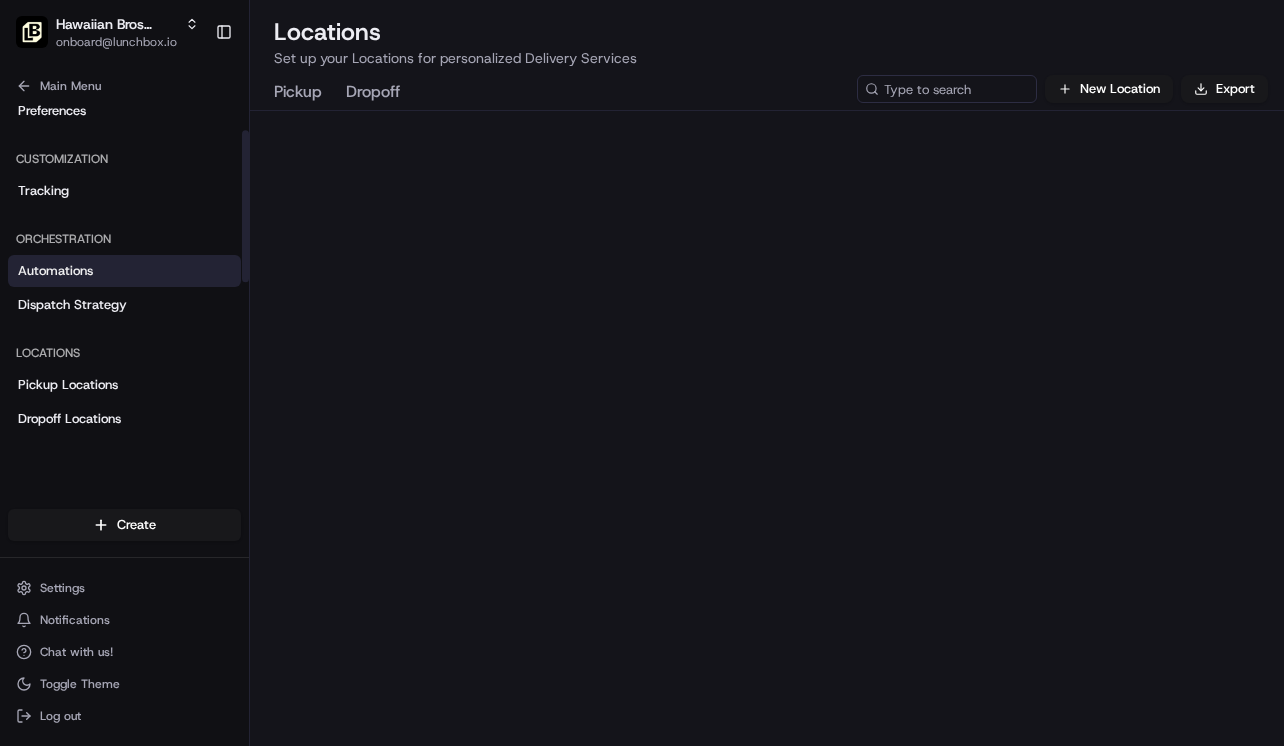 scroll, scrollTop: 151, scrollLeft: 0, axis: vertical 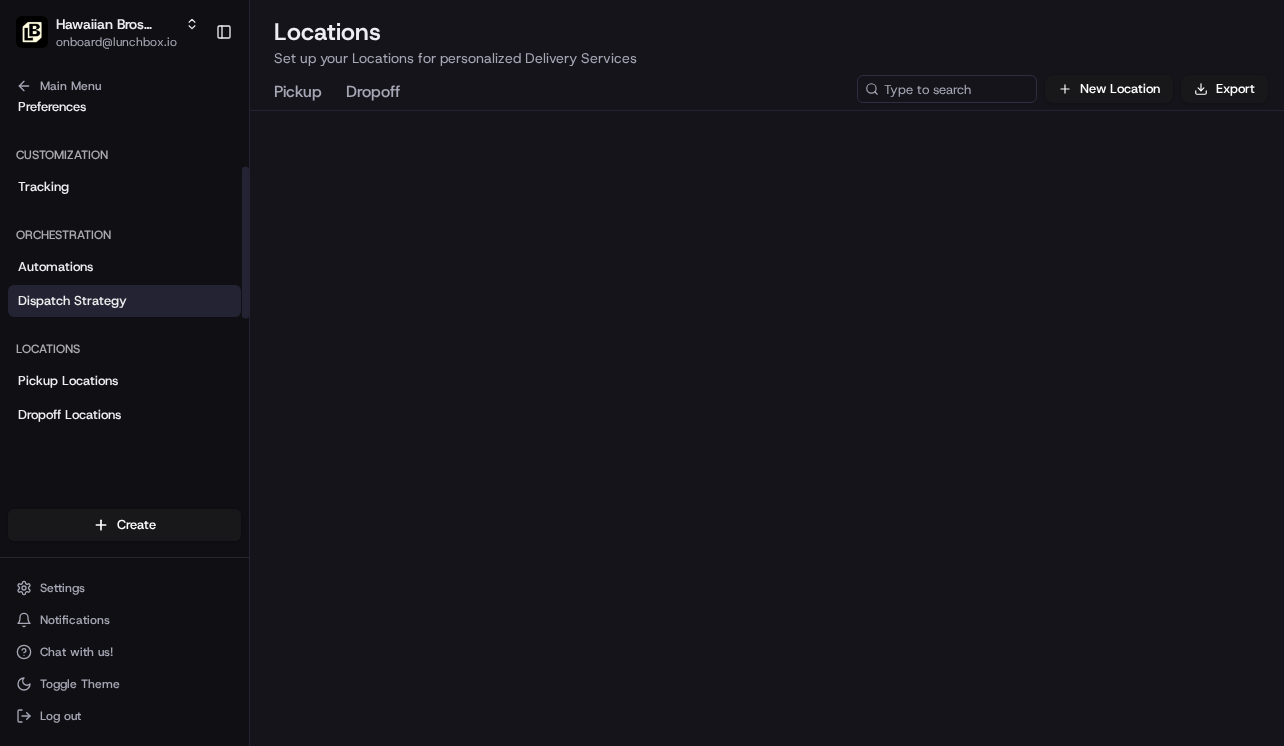 click on "Dispatch Strategy" at bounding box center [72, 301] 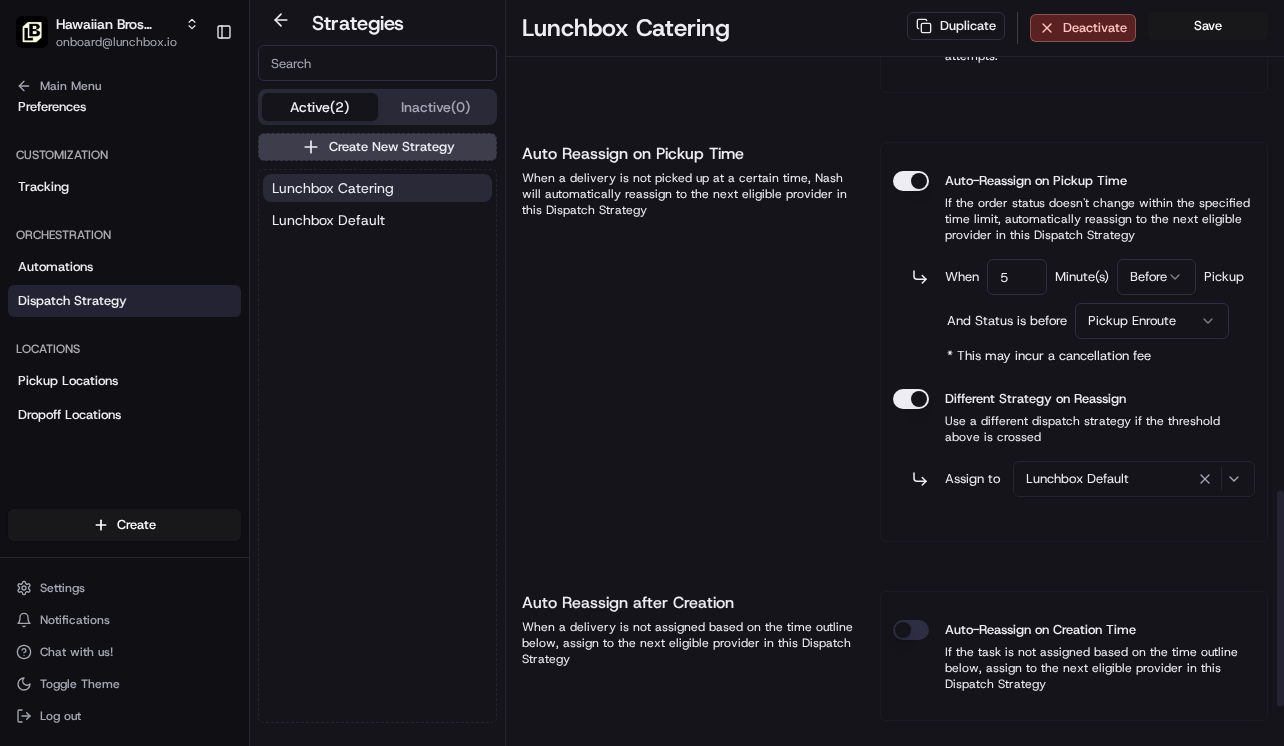 scroll, scrollTop: 1826, scrollLeft: 0, axis: vertical 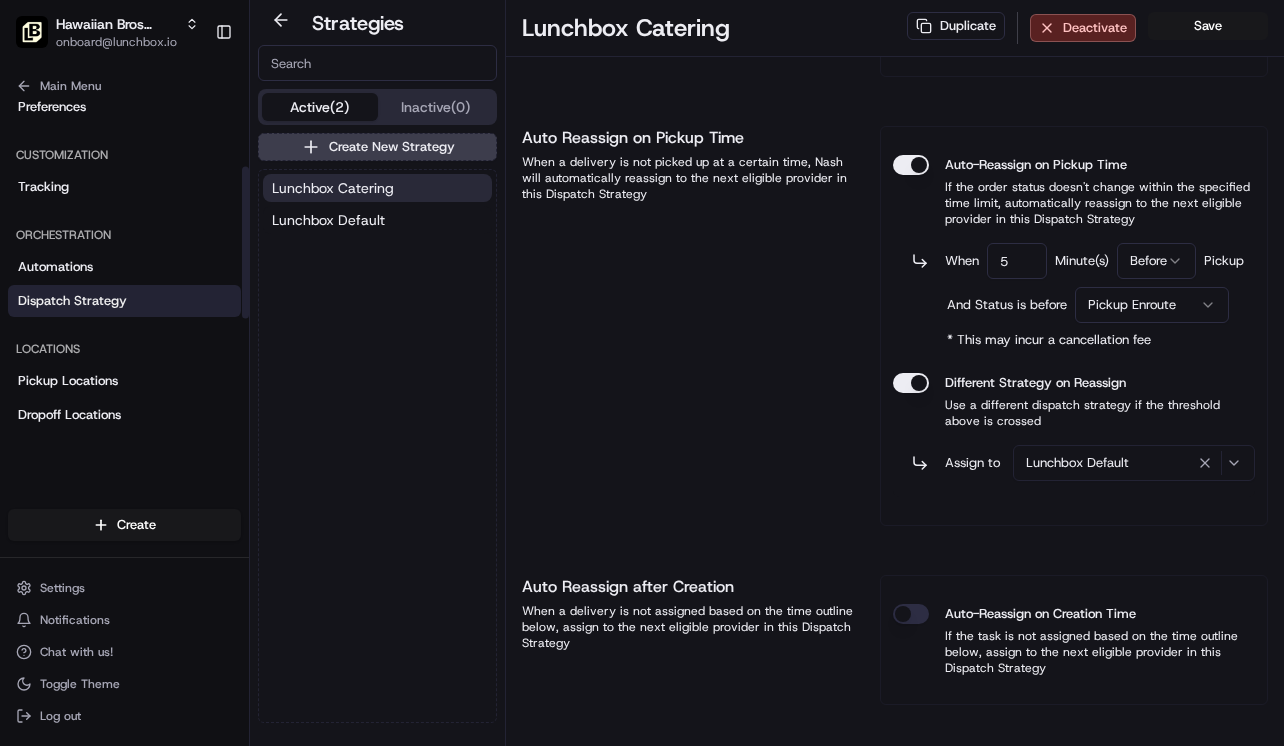click on "Main Menu" at bounding box center [124, 82] 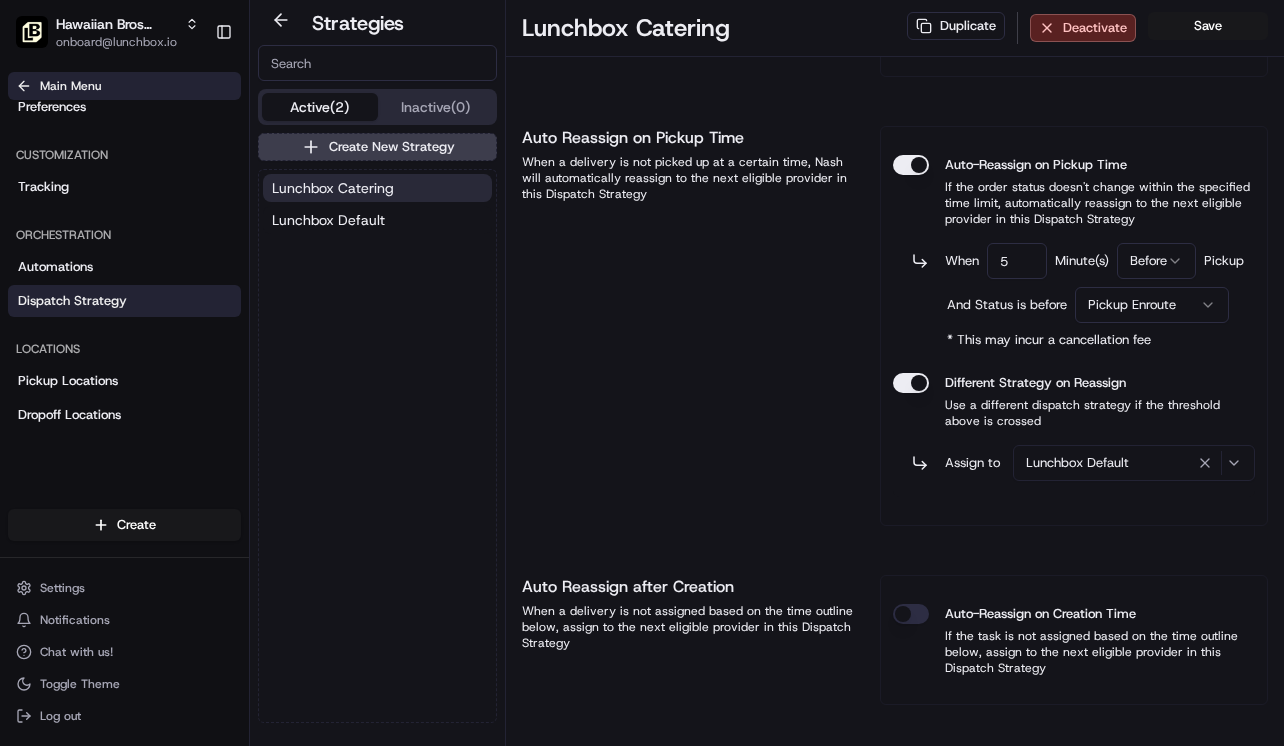 click on "Main Menu" at bounding box center (124, 86) 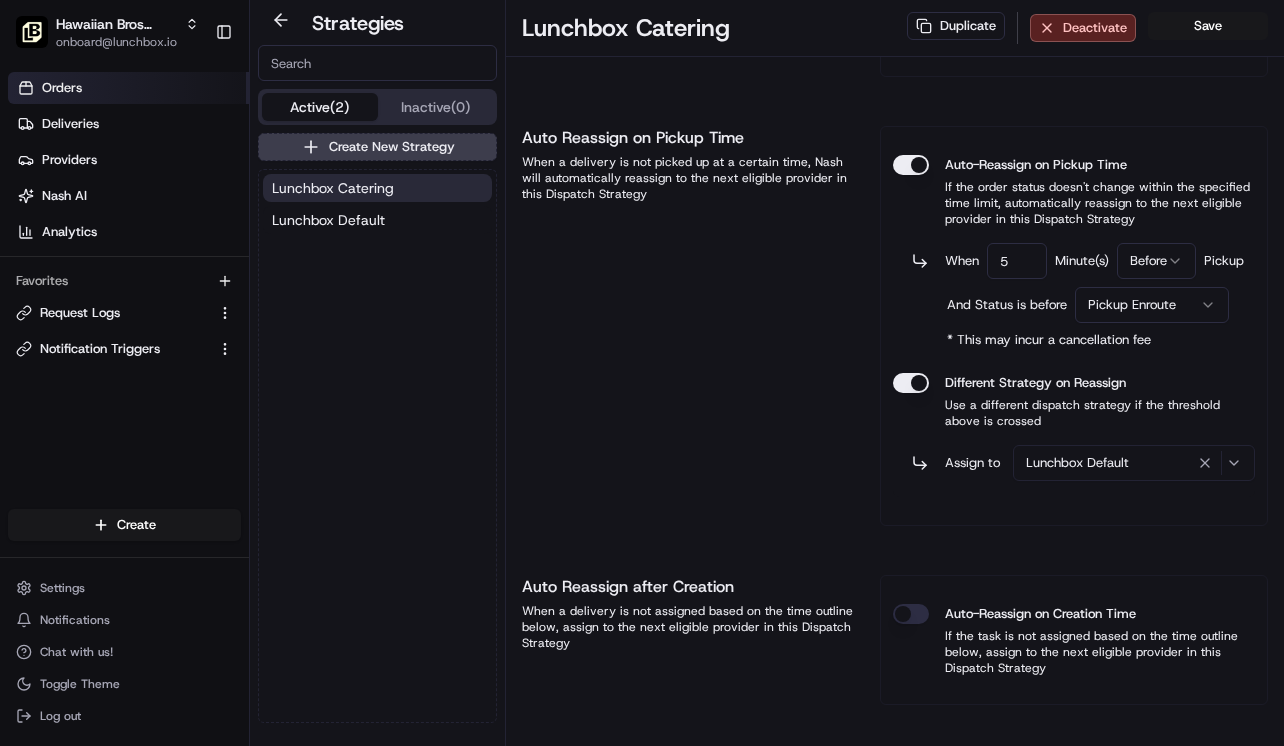 click on "Orders" at bounding box center (128, 88) 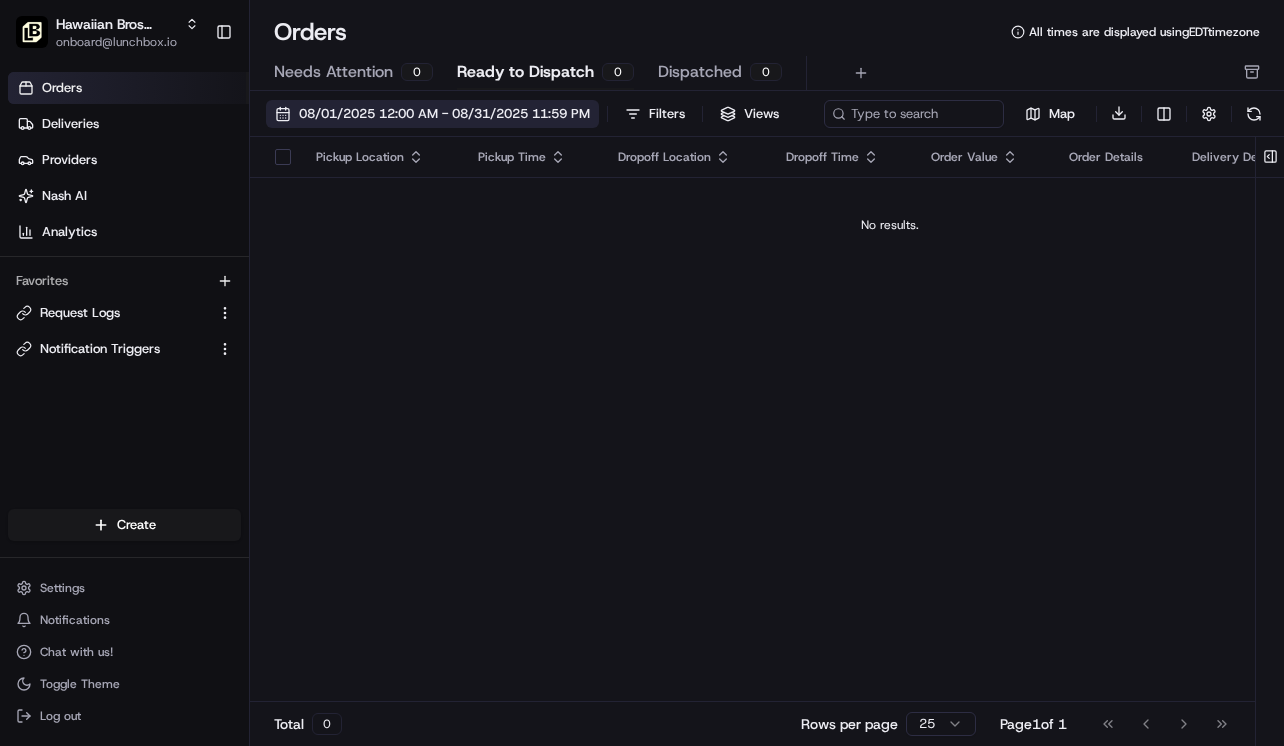 click on "08/01/2025 12:00 AM - 08/31/2025 11:59 PM" at bounding box center (444, 114) 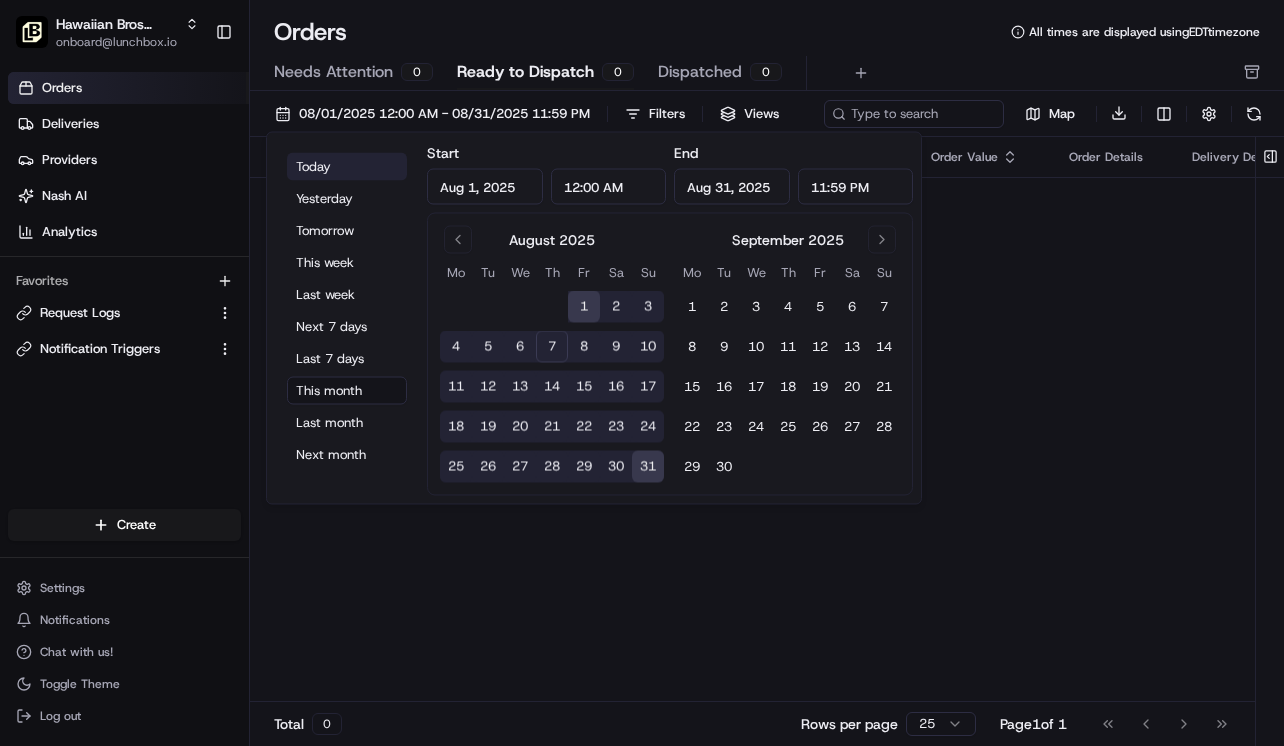 click on "Today" at bounding box center (347, 167) 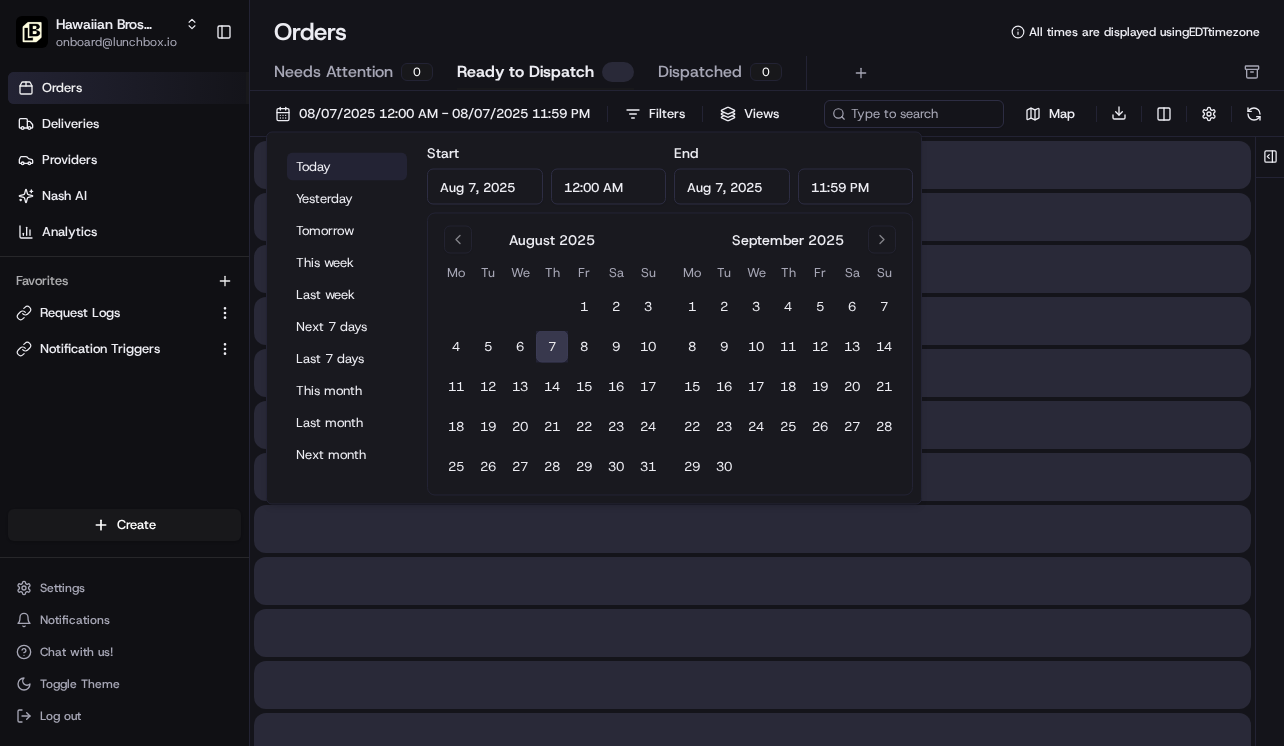 type on "Aug 7, 2025" 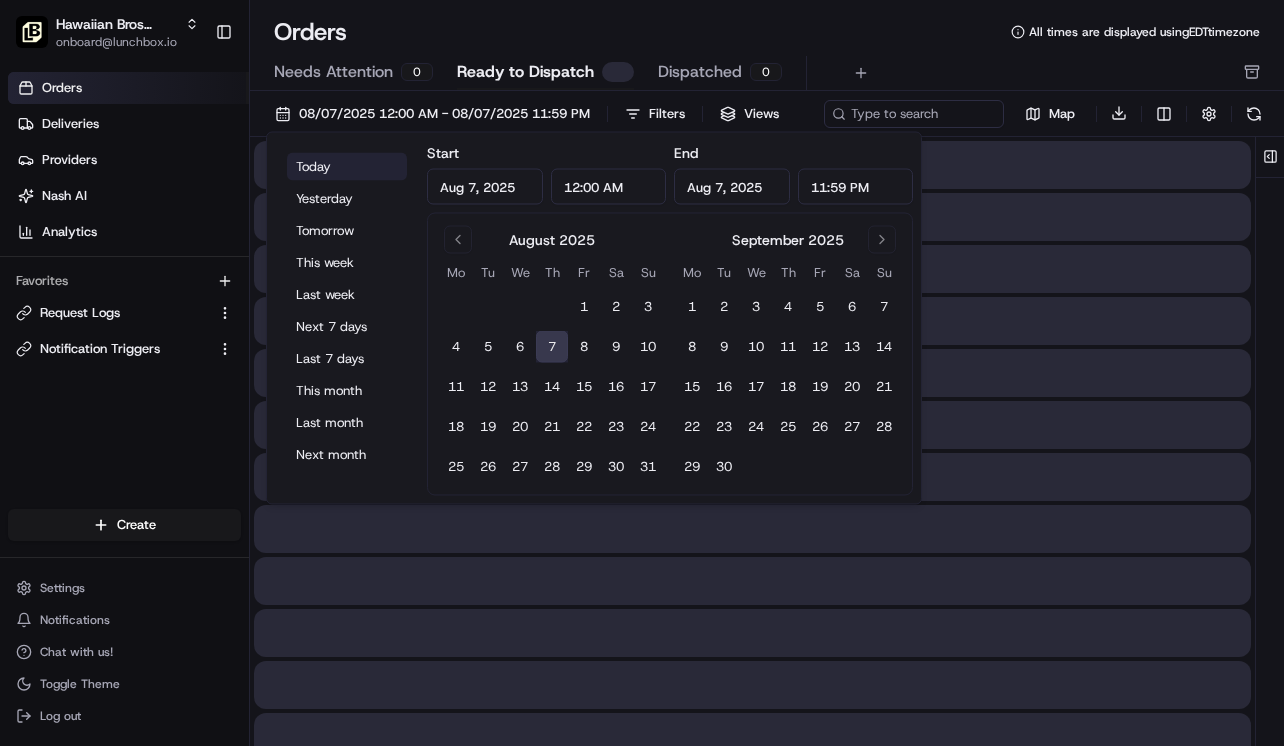 type on "Aug 7, 2025" 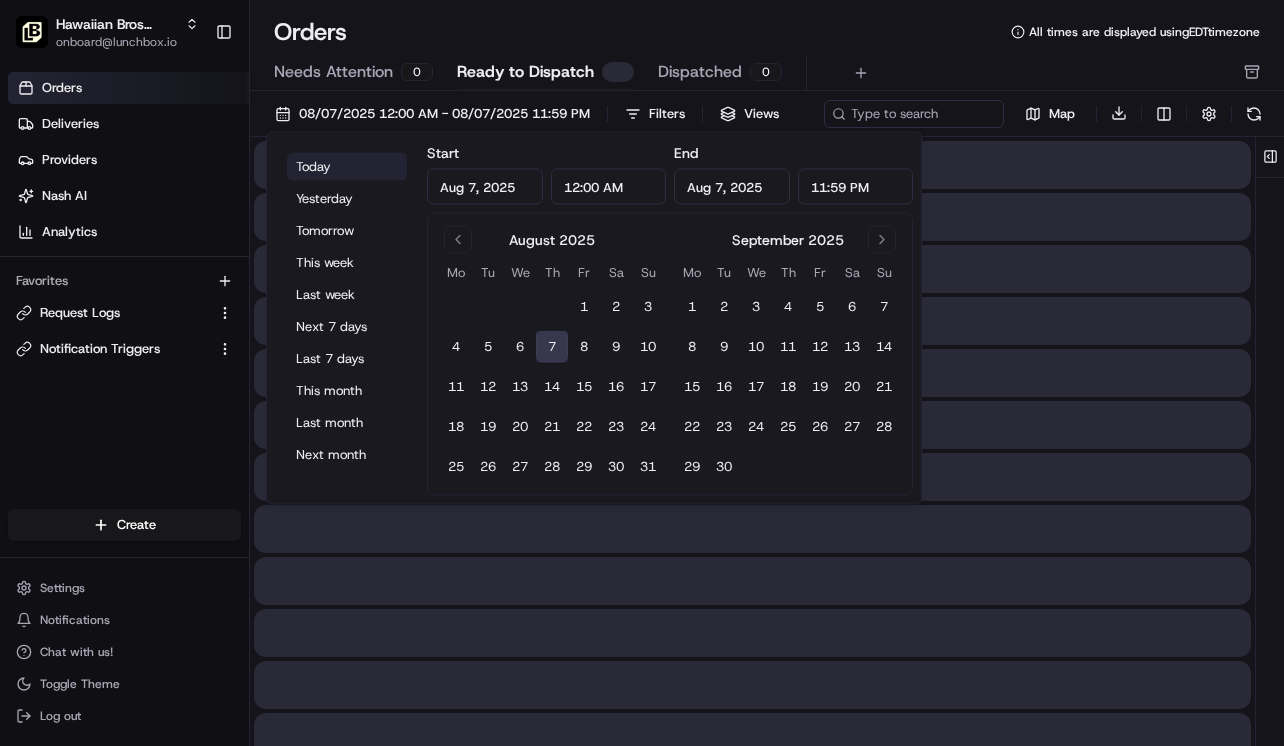click on "Today" at bounding box center [347, 167] 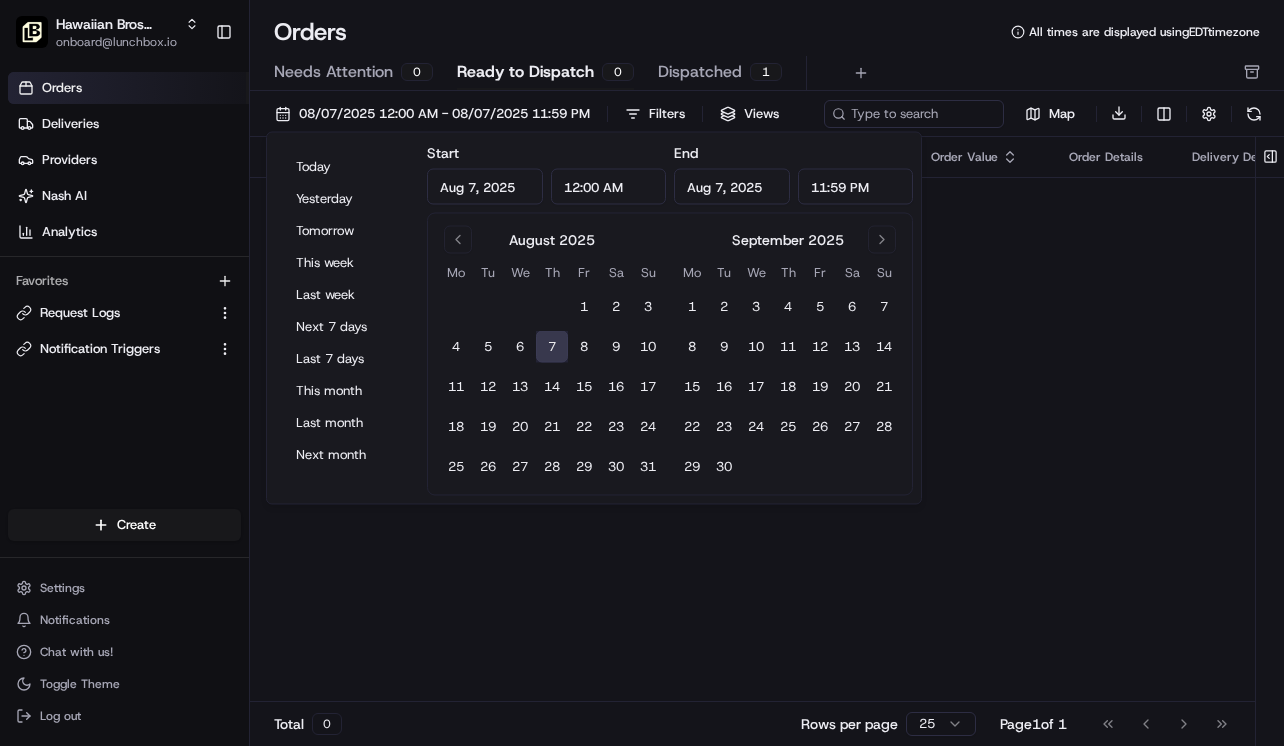 click on "Orders All times are displayed using  EDT  timezone Needs Attention 0 Ready to Dispatch 0 Dispatched 1 08/07/2025 12:00 AM - 08/07/2025 11:59 PM Filters Views Map Download Pickup Location Pickup Time Dropoff Location Dropoff Time Order Value Order Details Delivery Details Provider Actions No results. Total 0 Rows per page 25 Page  1  of   1 Go to first page Go to previous page Go to next page Go to last page" at bounding box center [767, 373] 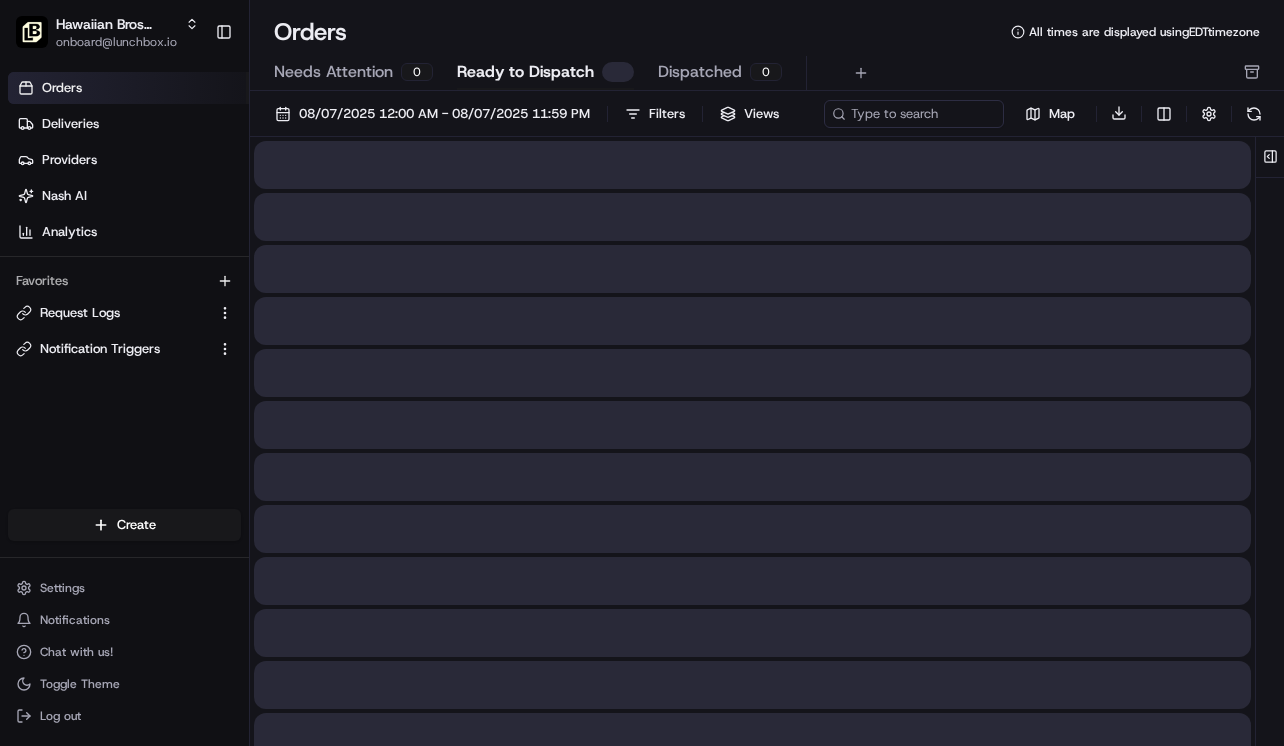 scroll, scrollTop: 0, scrollLeft: 0, axis: both 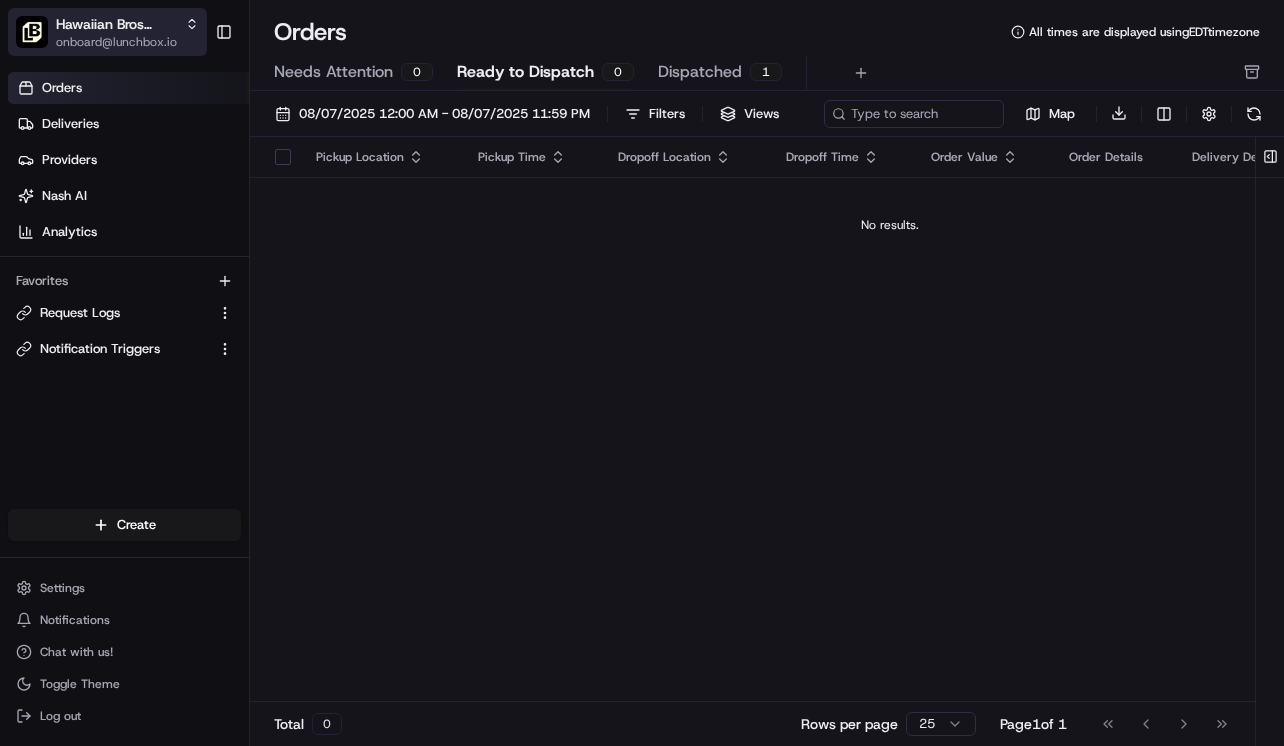 click on "Hawaiian Bros (Davenport_IA_E 53rd) onboard@lunchbox.io" at bounding box center (107, 32) 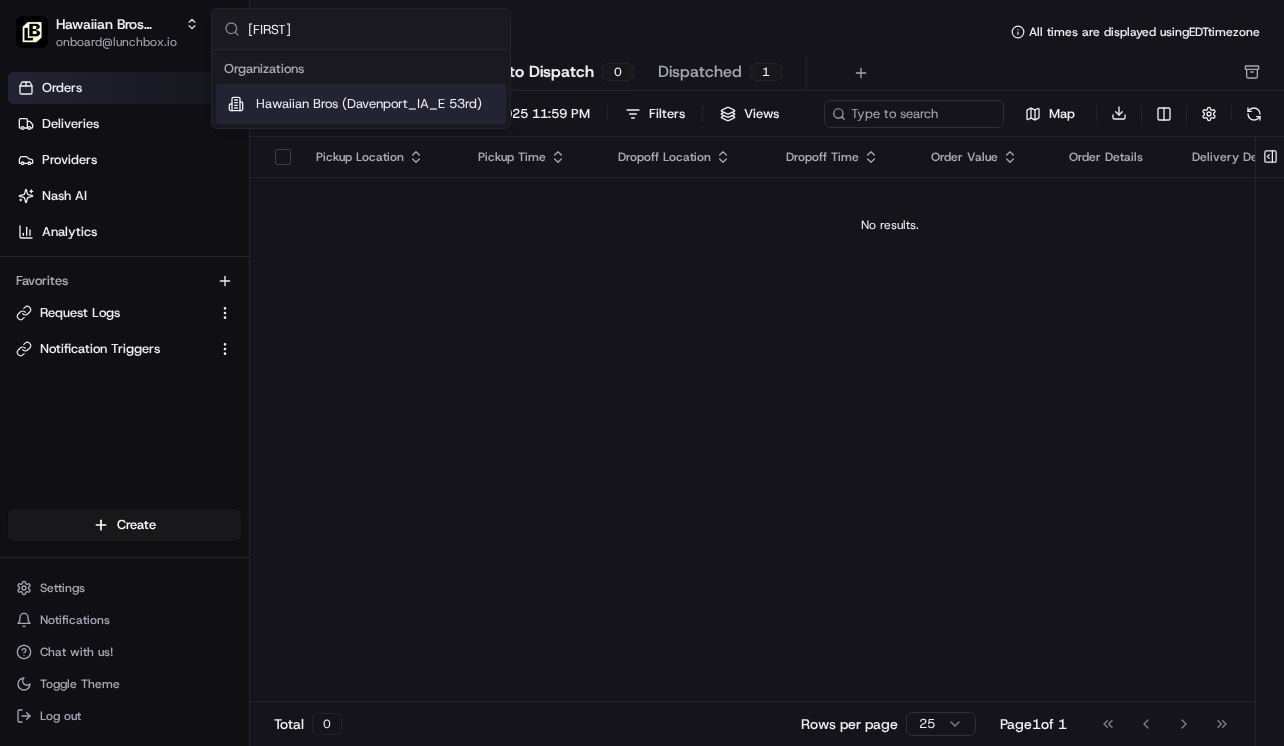type on "dave" 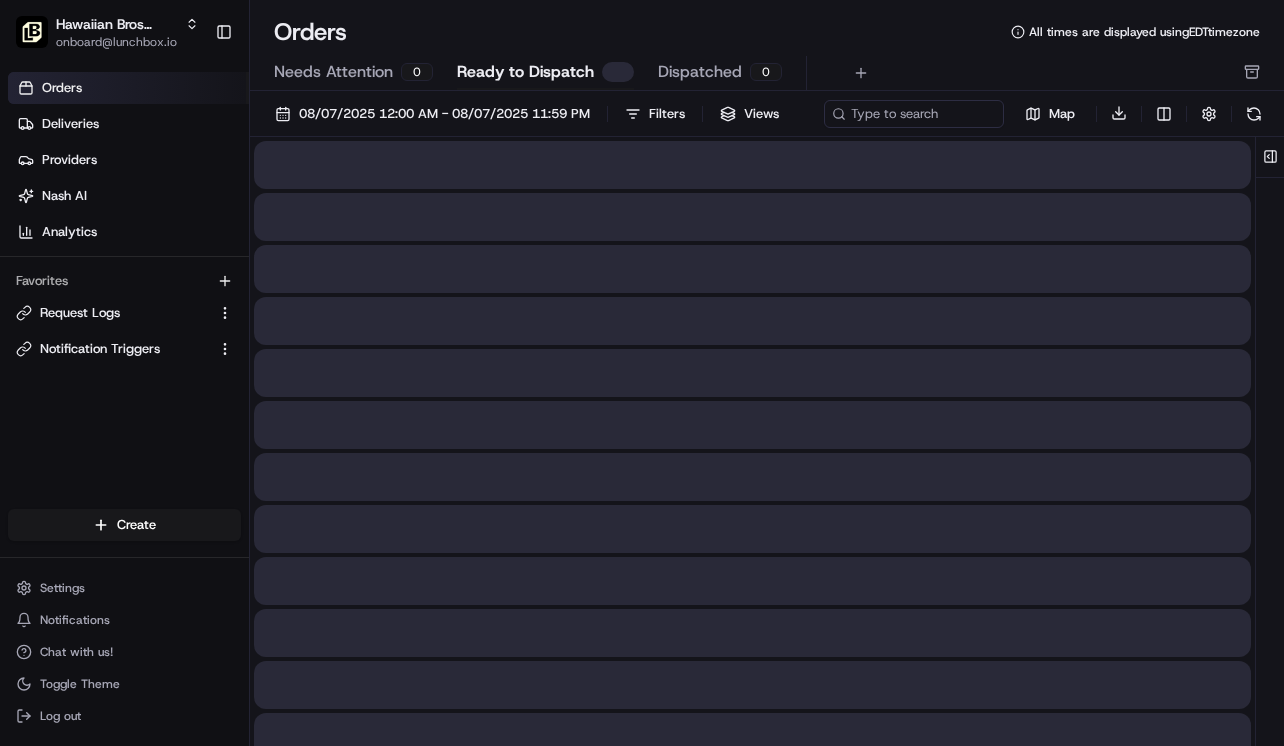 scroll, scrollTop: 0, scrollLeft: 0, axis: both 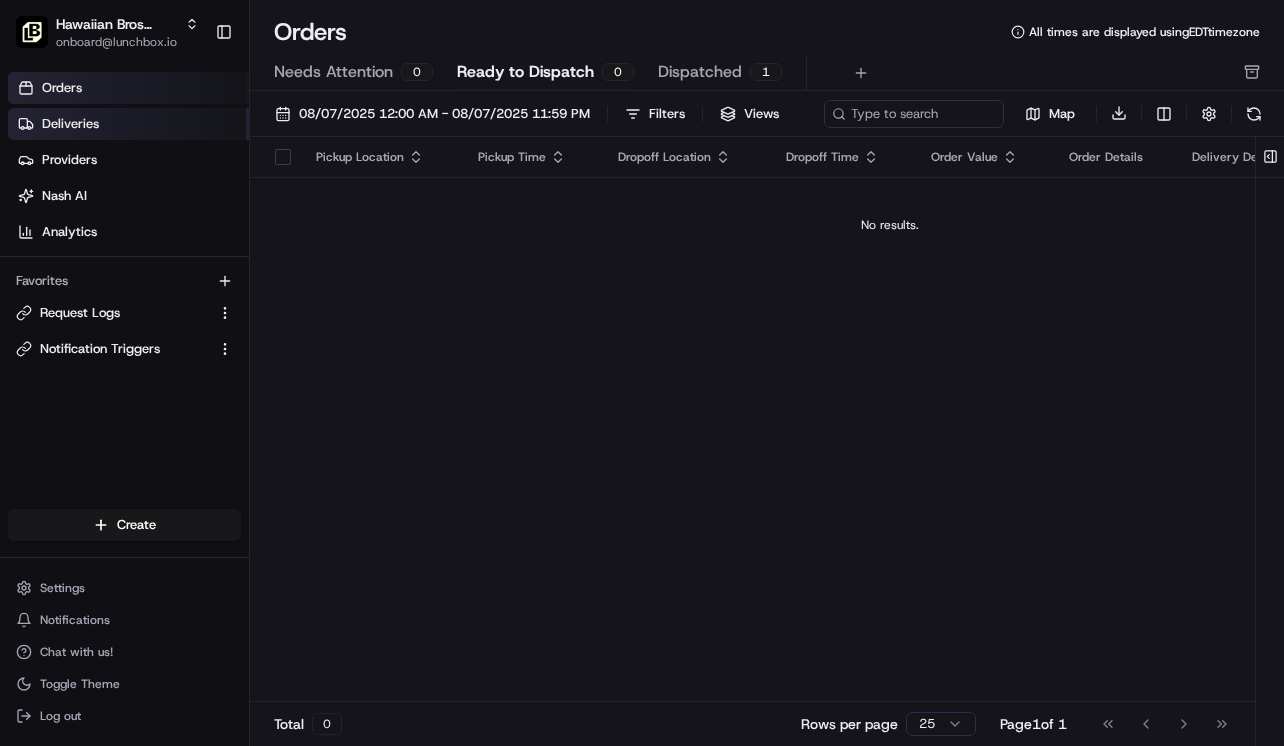 click on "Deliveries" at bounding box center [128, 124] 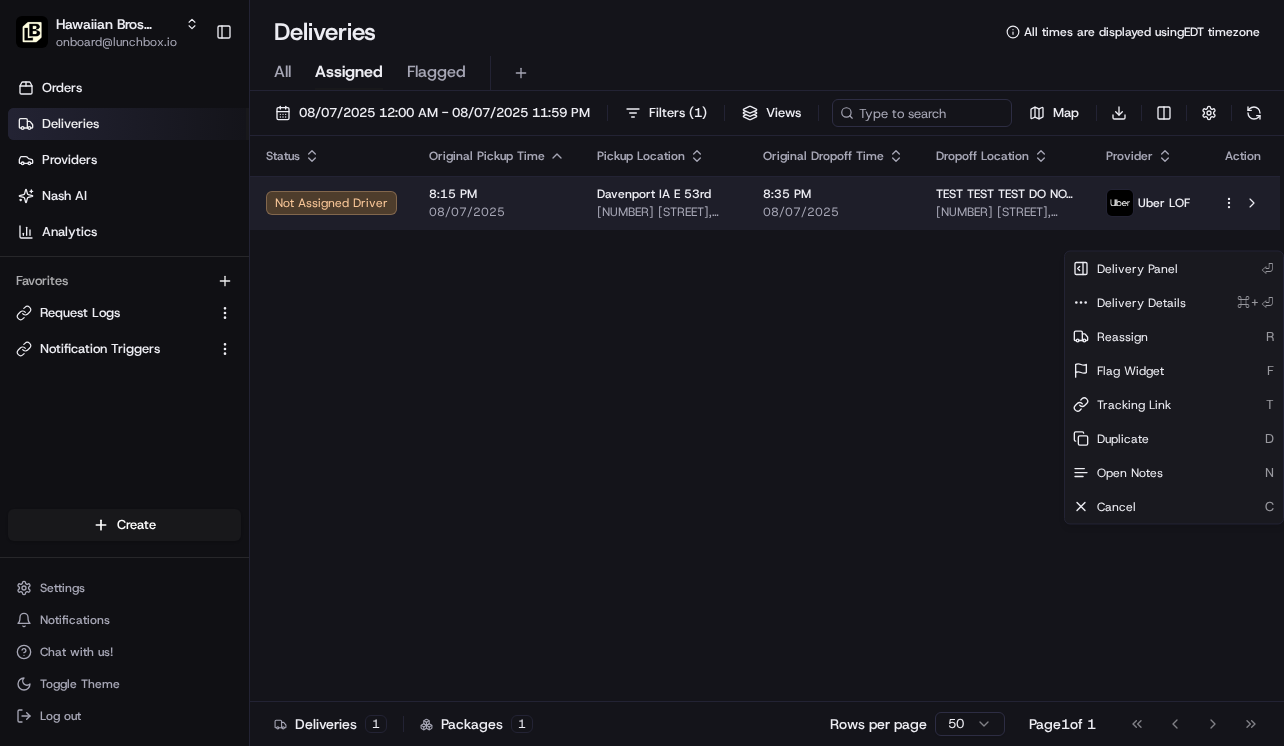 click on "Hawaiian Bros (Davenport_IA_E 53rd) onboard@lunchbox.io Toggle Sidebar Orders Deliveries Providers Nash AI Analytics Favorites Request Logs Notification Triggers Main Menu Members & Organization Organization Users Roles Preferences Customization Tracking Orchestration Automations Dispatch Strategy Locations Pickup Locations Dropoff Locations Billing Billing Refund Requests Integrations Notification Triggers Webhooks API Keys Request Logs Create Settings Notifications Chat with us! Toggle Theme Log out Deliveries All times are displayed using  EDT   timezone All Assigned Flagged 08/07/2025 12:00 AM - 08/07/2025 11:59 PM Filters ( 1 ) Views Map Download Status Original Pickup Time Pickup Location Original Dropoff Time Dropoff Location Provider Action Not Assigned Driver 8:15 PM 08/07/2025 Davenport IA E 53rd 2955 E 53rd St, Davenport, IA 52807, USA 8:35 PM 08/07/2025 TEST TEST TEST DO NOT MAKE 2660 E 53rd St, Davenport, IA 52807, USA Uber LOF Deliveries 1 Packages 1 Rows per page 50 Page  1  of" at bounding box center (642, 373) 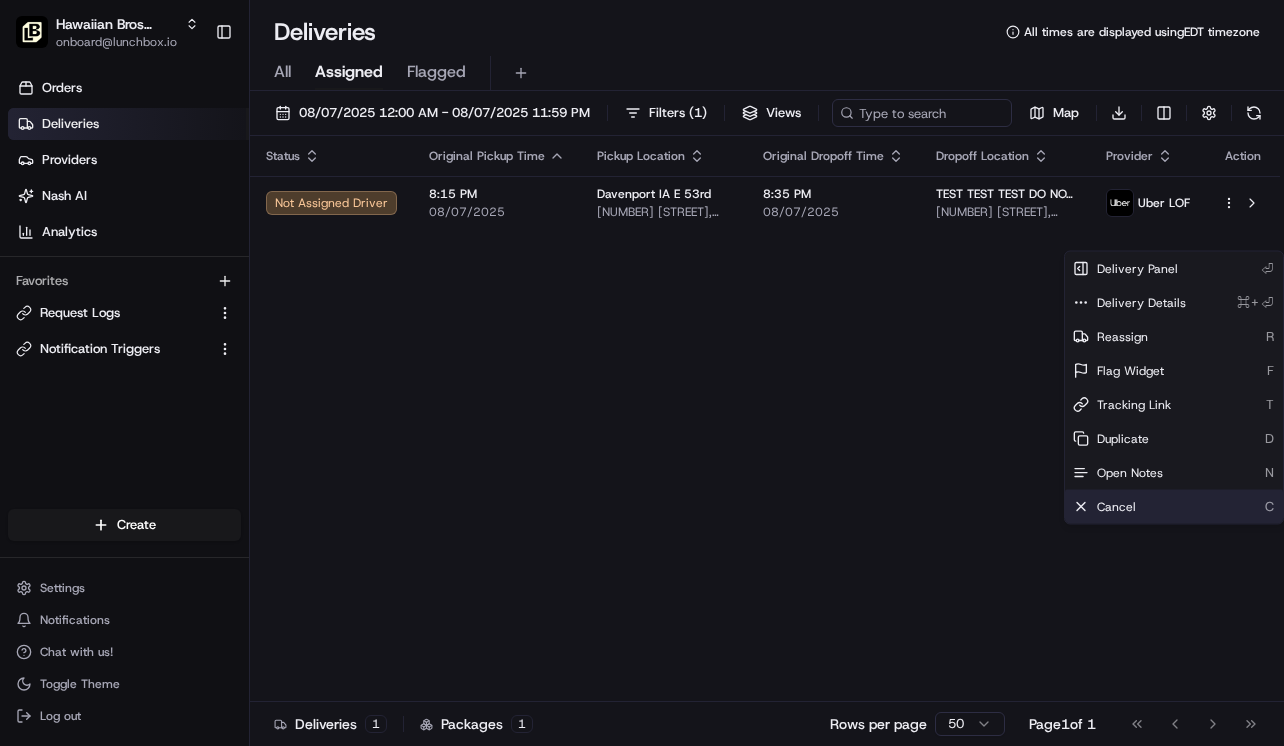 click on "Cancel C" at bounding box center (1174, 507) 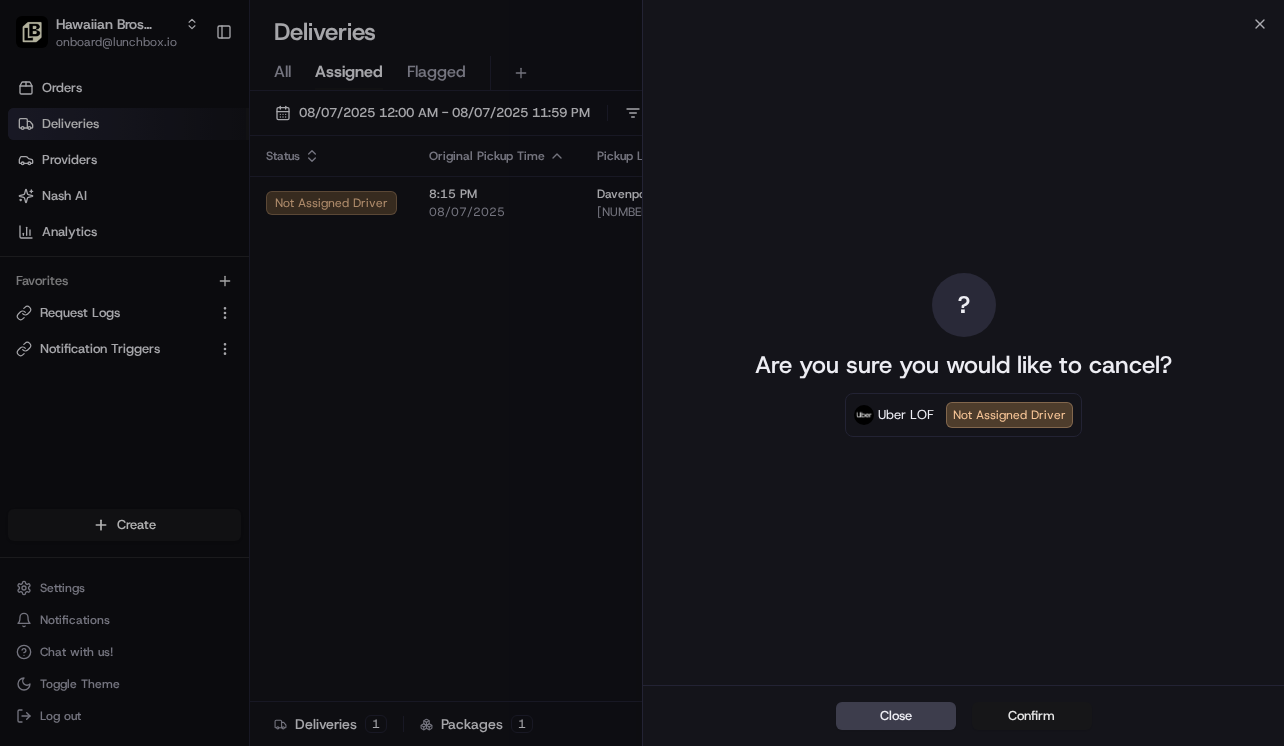 click on "Confirm" at bounding box center (1032, 716) 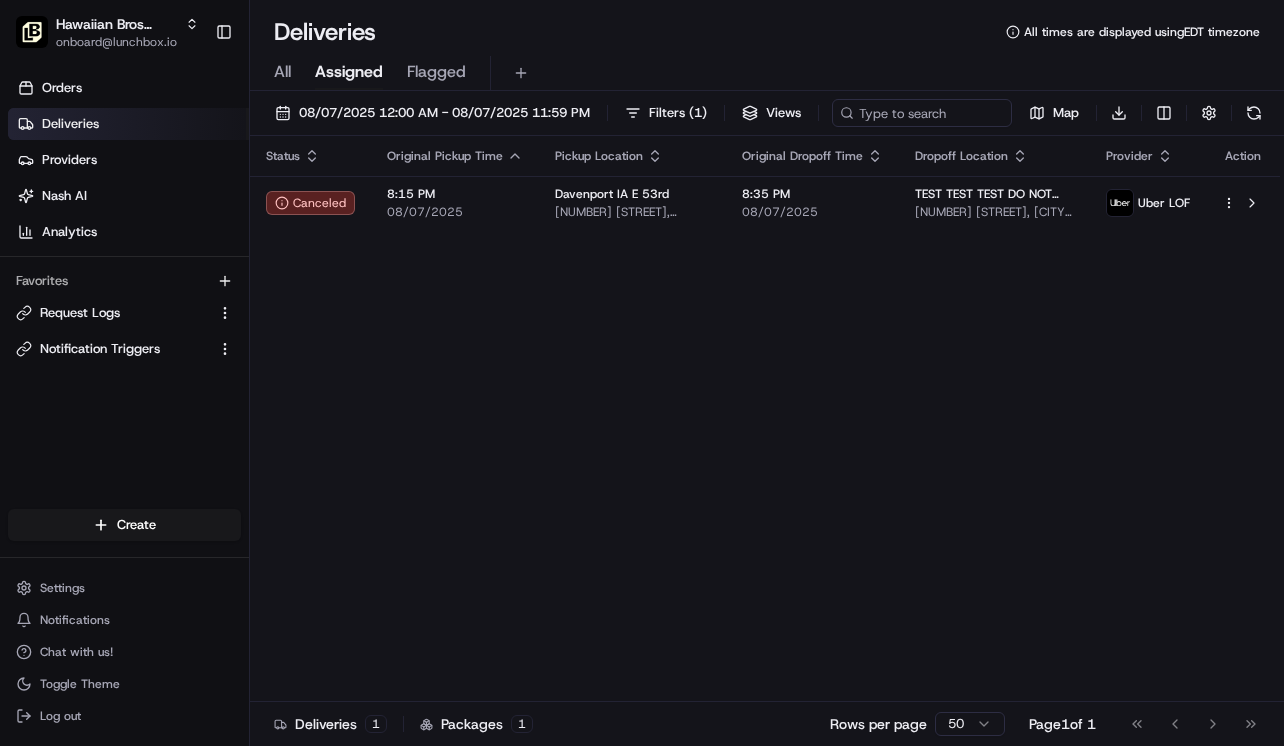 click on "Status Original Pickup Time Pickup Location Original Dropoff Time Dropoff Location Provider Action Canceled 8:15 PM 08/07/2025 Davenport IA E 53rd 2955 E 53rd St, Davenport, IA 52807, USA 8:35 PM 08/07/2025 TEST TEST TEST DO NOT MAKE 2660 E 53rd St, Davenport, IA 52807, USA Uber LOF" at bounding box center [765, 419] 